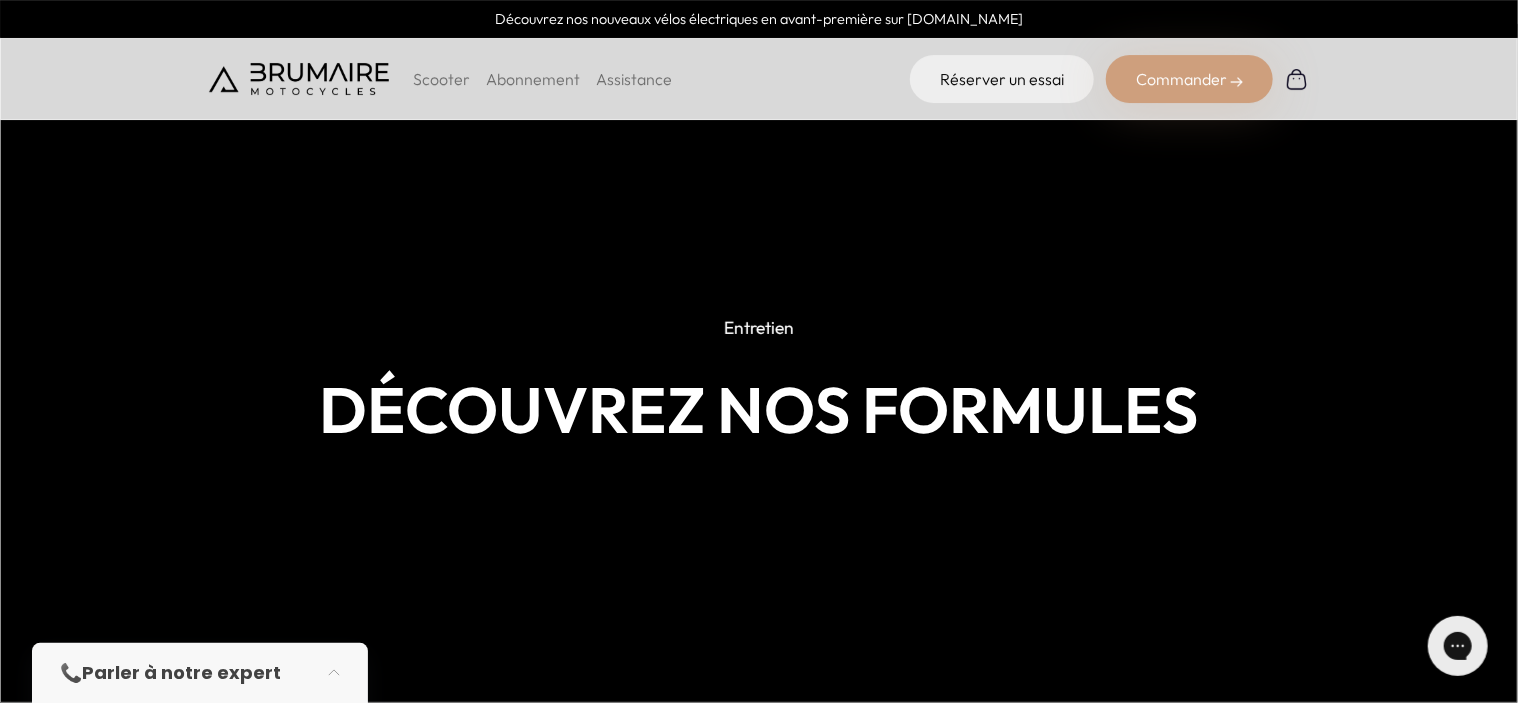 scroll, scrollTop: 0, scrollLeft: 0, axis: both 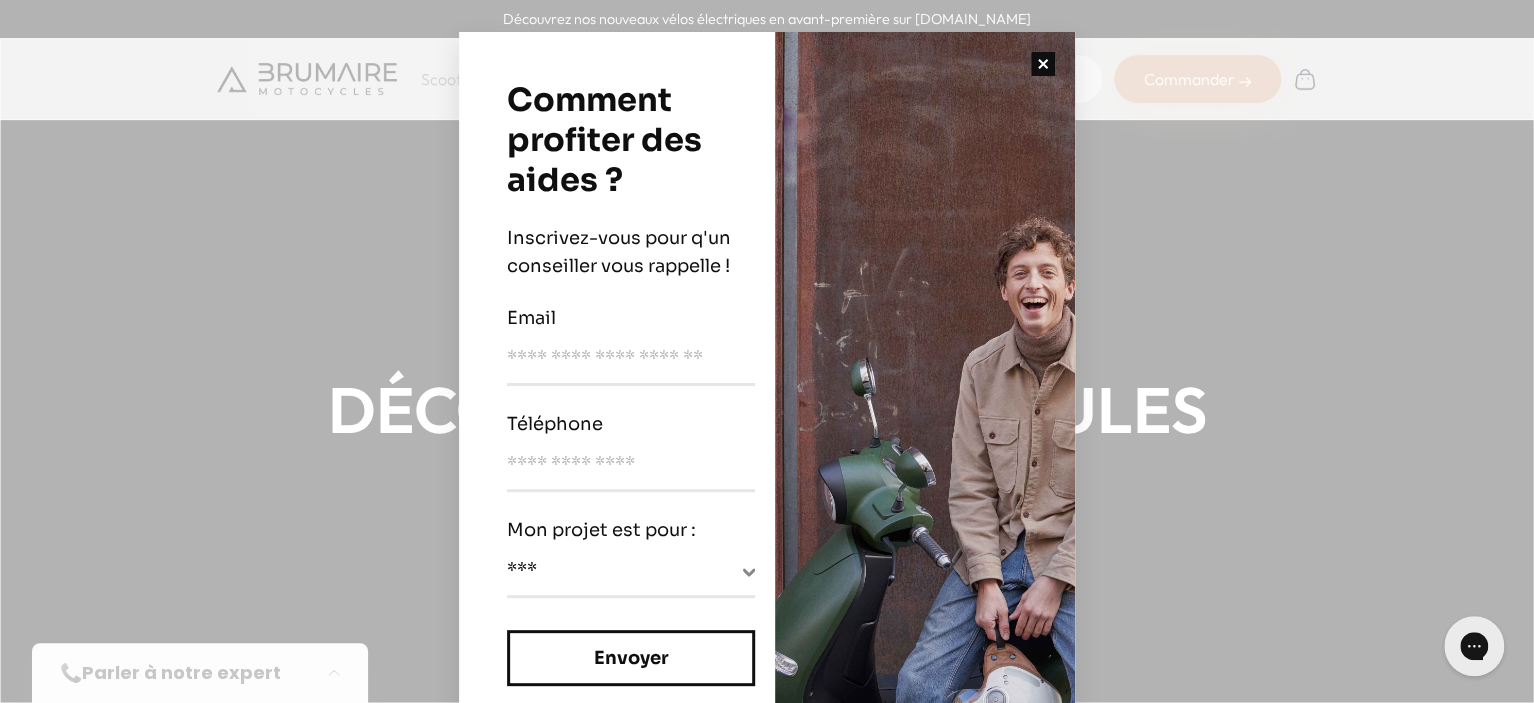 click at bounding box center [1043, 64] 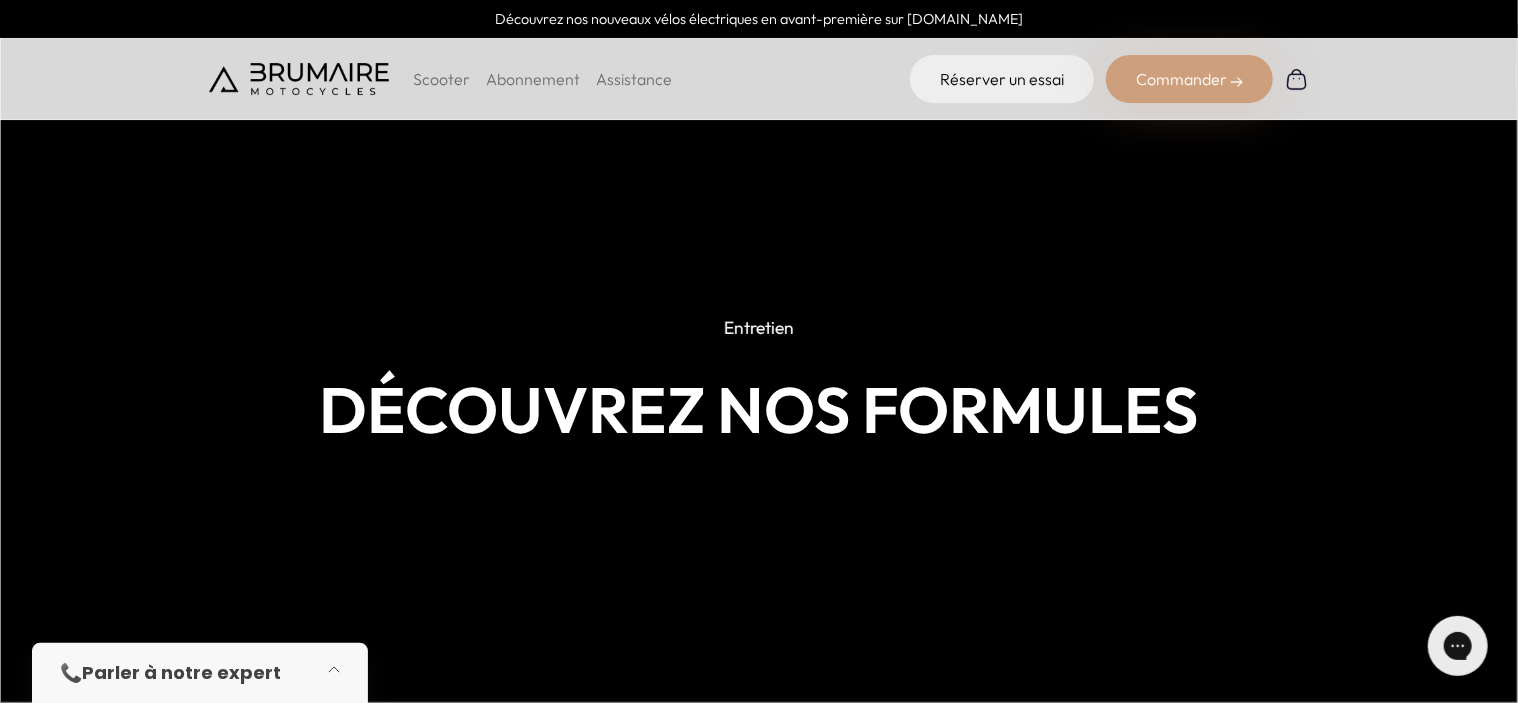 click at bounding box center [340, 673] 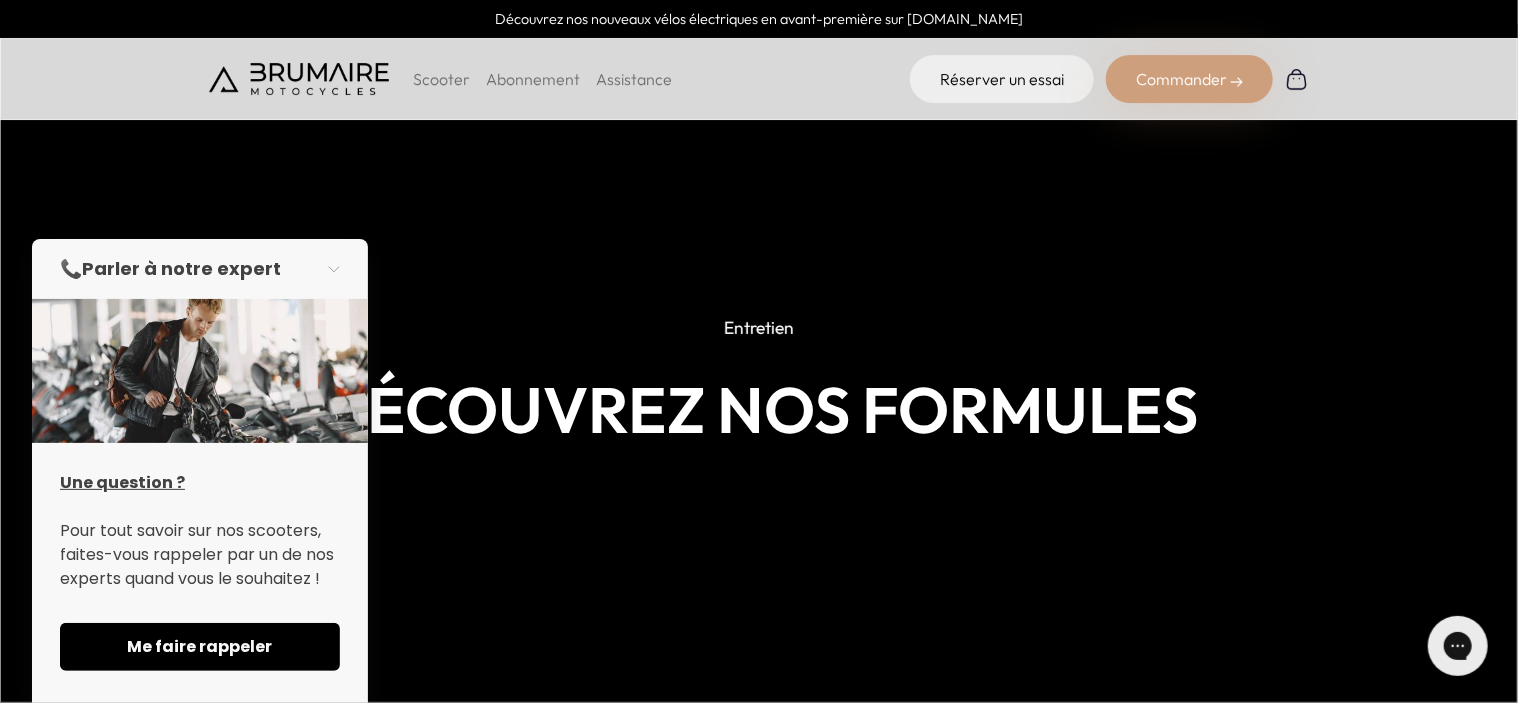 click on "Me faire rappeler" at bounding box center (200, 647) 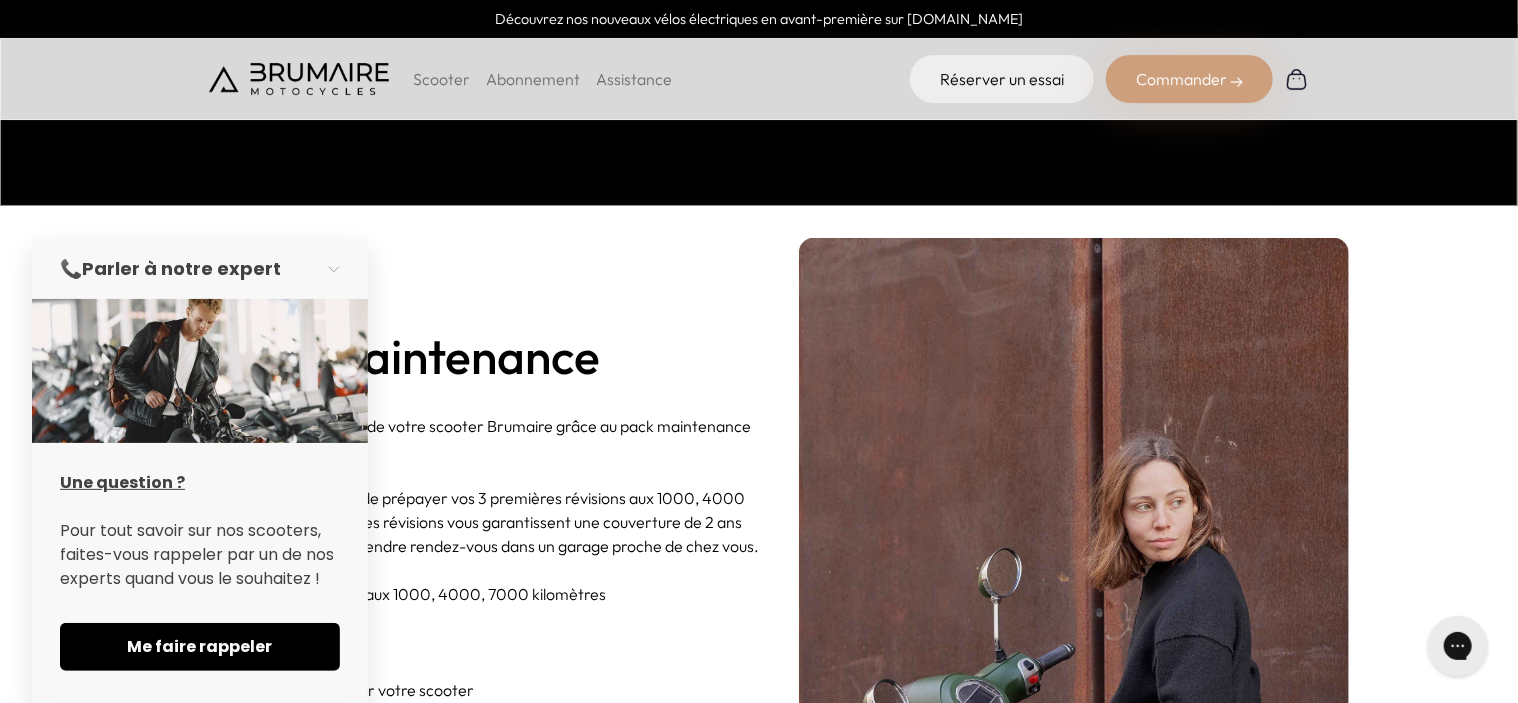 scroll, scrollTop: 499, scrollLeft: 0, axis: vertical 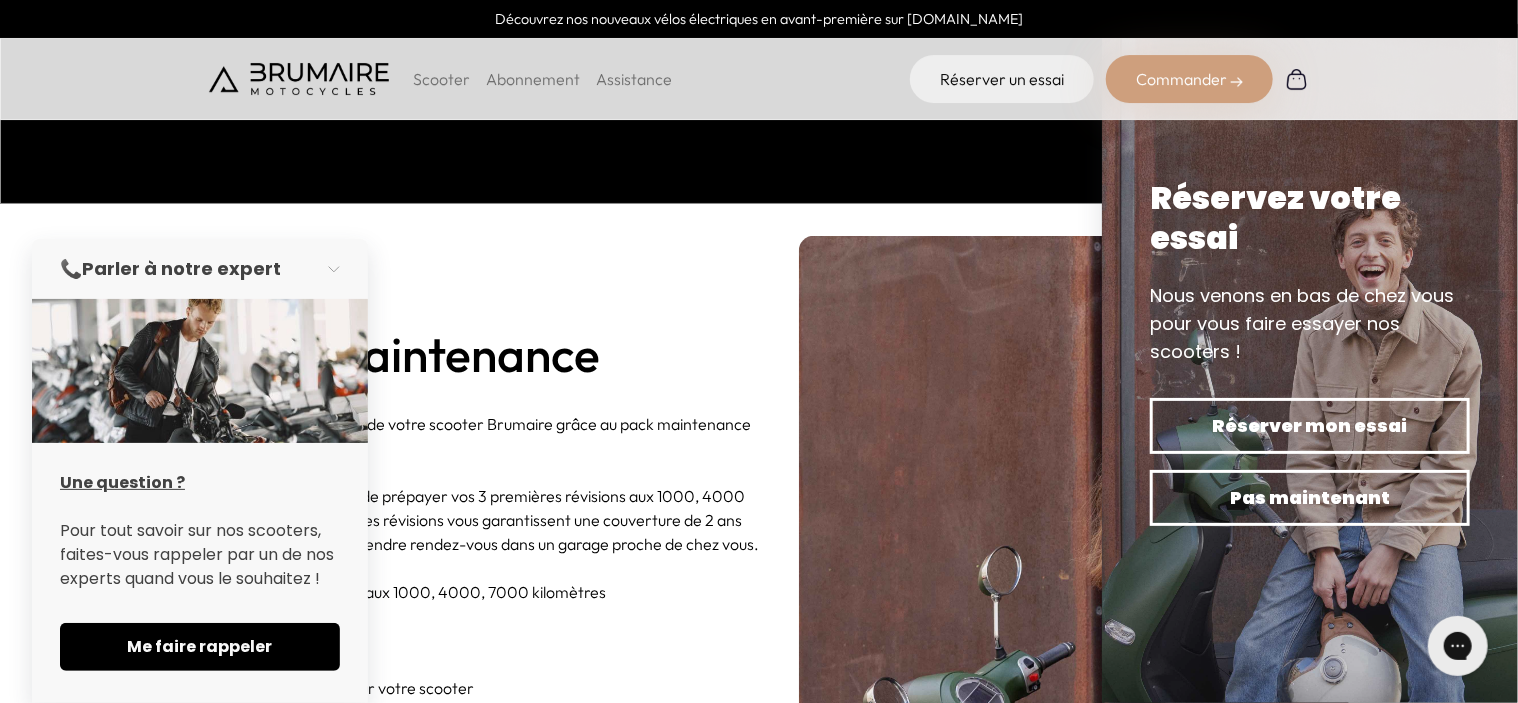 click on "Garantie
Pack Maintenance
Préservez la durabilité de votre scooter Brumaire grâce au pack maintenance & garantie.
Ce pack vous permet de prépayer vos 3 premières révisions aux 1000, 4000 et 7000 kilomètres. Ces révisions vous garantissent une couverture de 2 ans vous permettant de prendre rendez-vous dans un garage proche de chez vous.
✔ Révision prépayées aux 1000, 4000, 7000 kilomètres
✔ Support client dédié
✔ Garantie de 2 ans sur votre scooter" at bounding box center (484, 486) 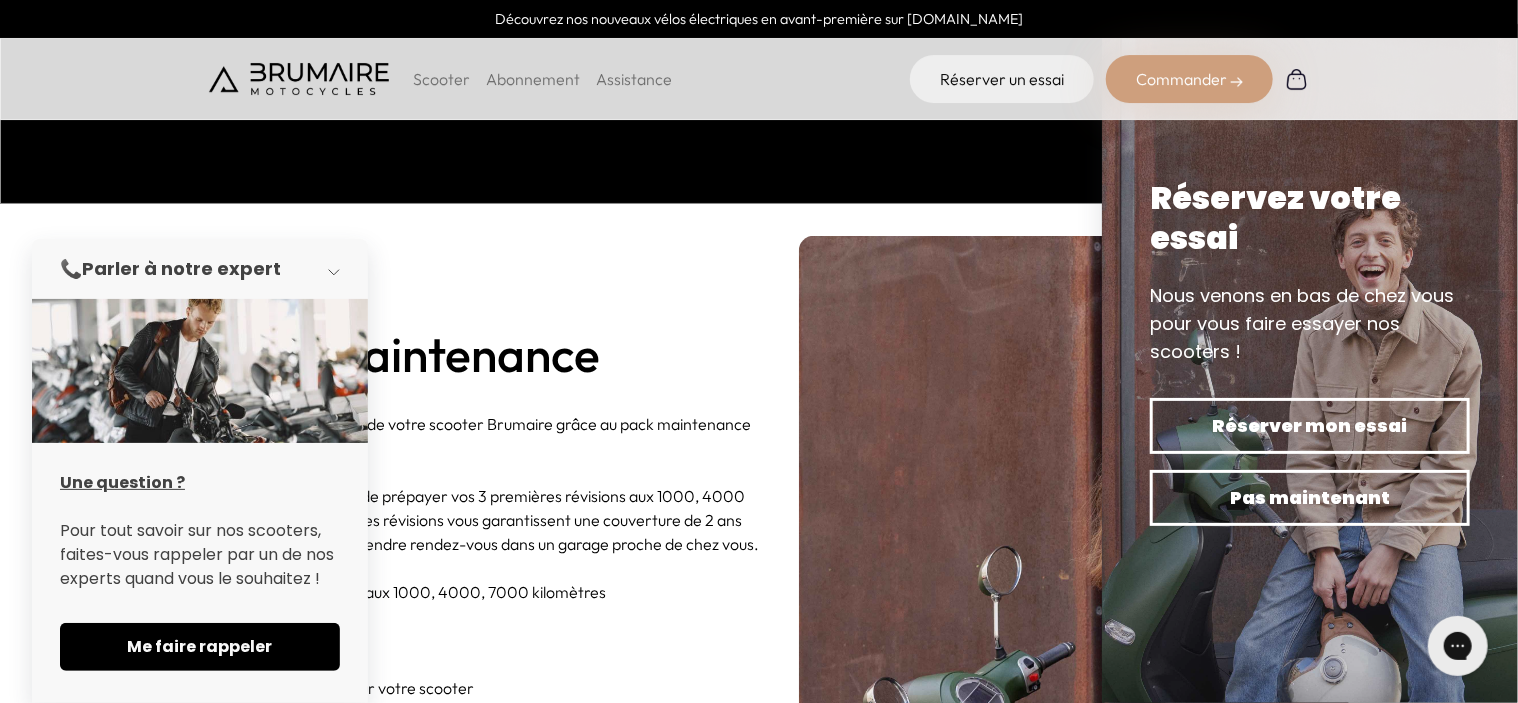 click at bounding box center (340, 269) 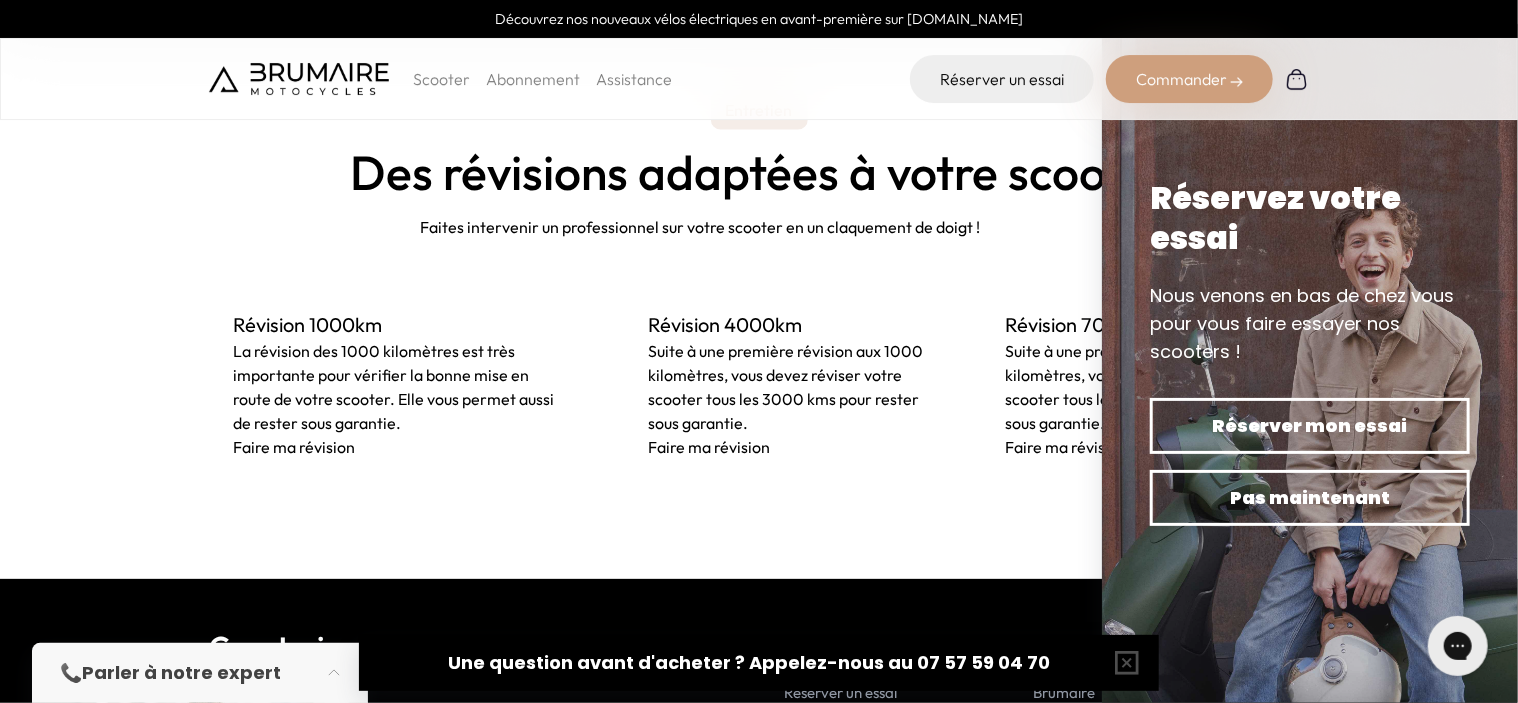 scroll, scrollTop: 1532, scrollLeft: 0, axis: vertical 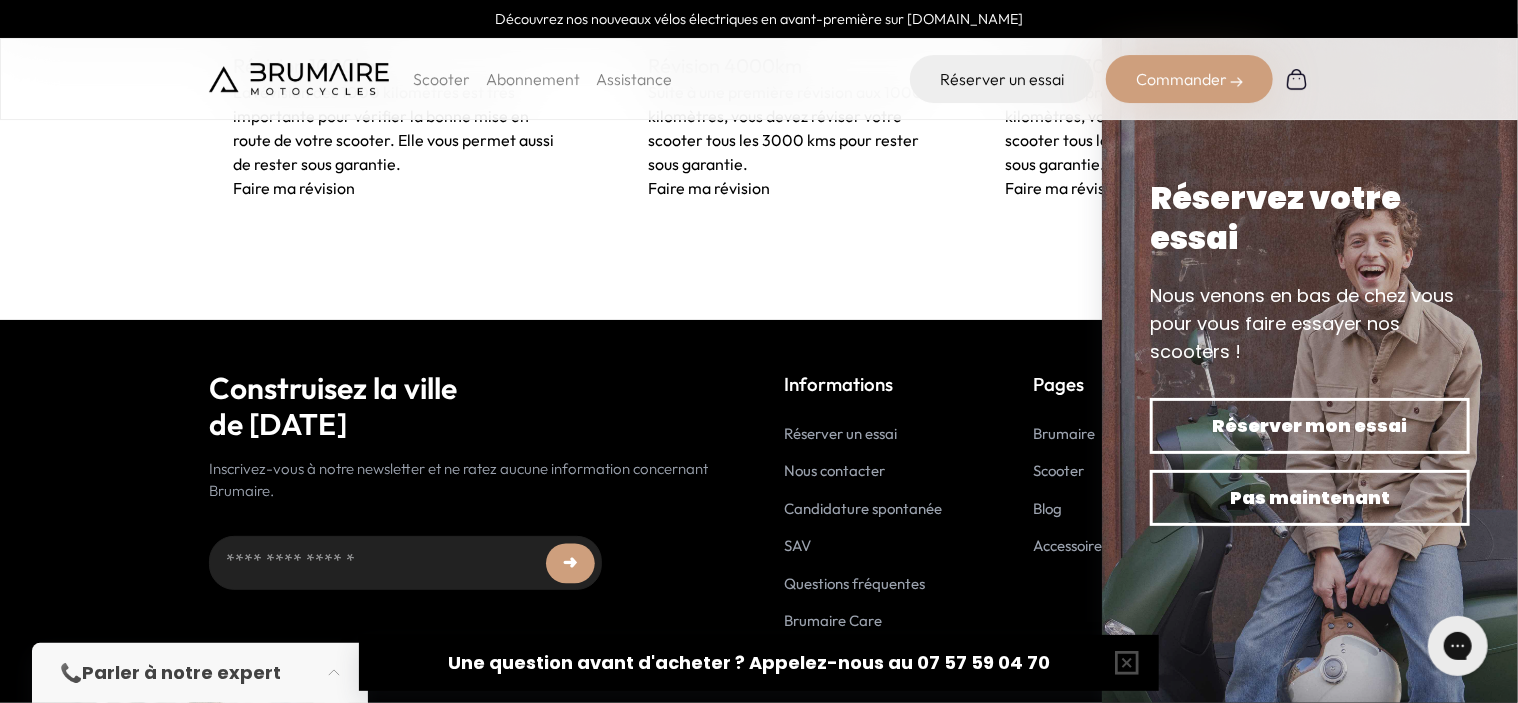 click on "Assistance" at bounding box center (634, 79) 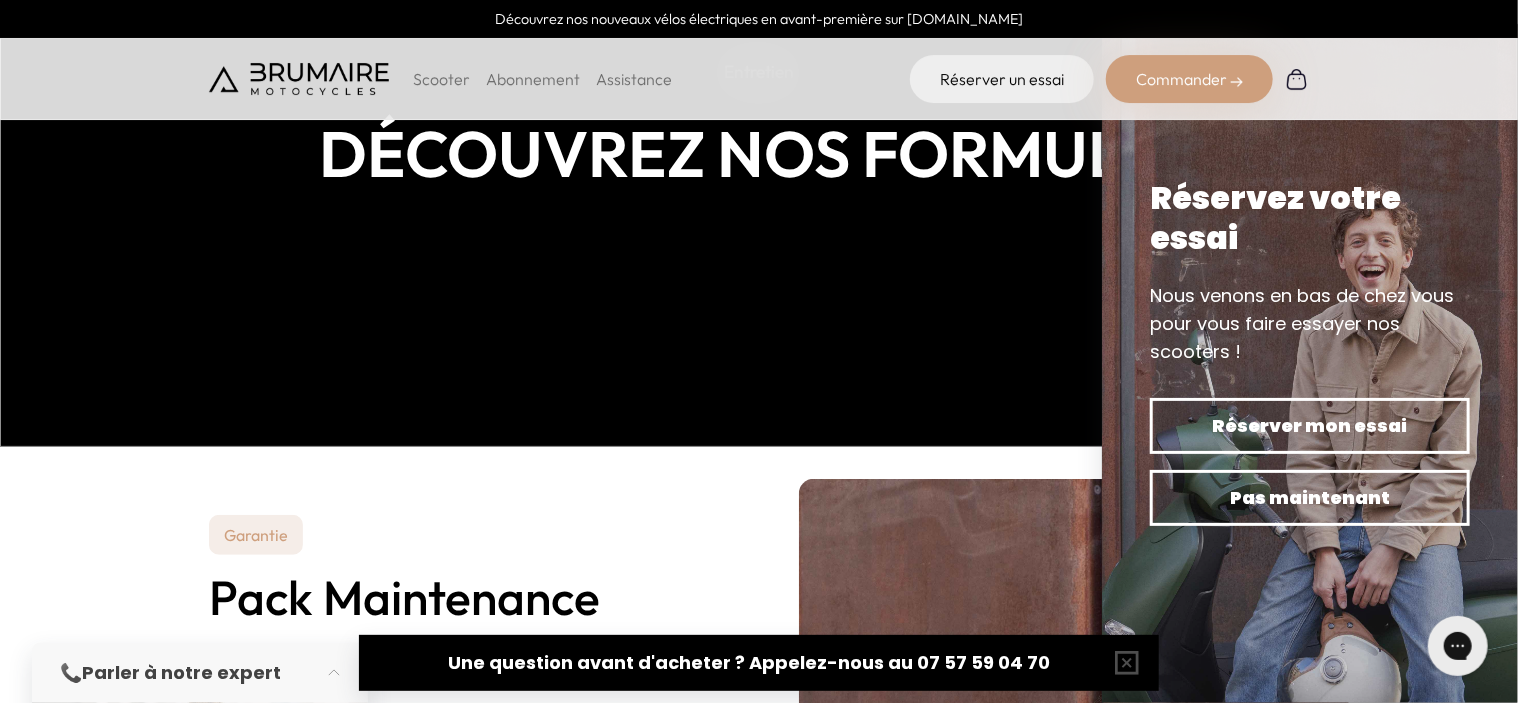 scroll, scrollTop: 255, scrollLeft: 0, axis: vertical 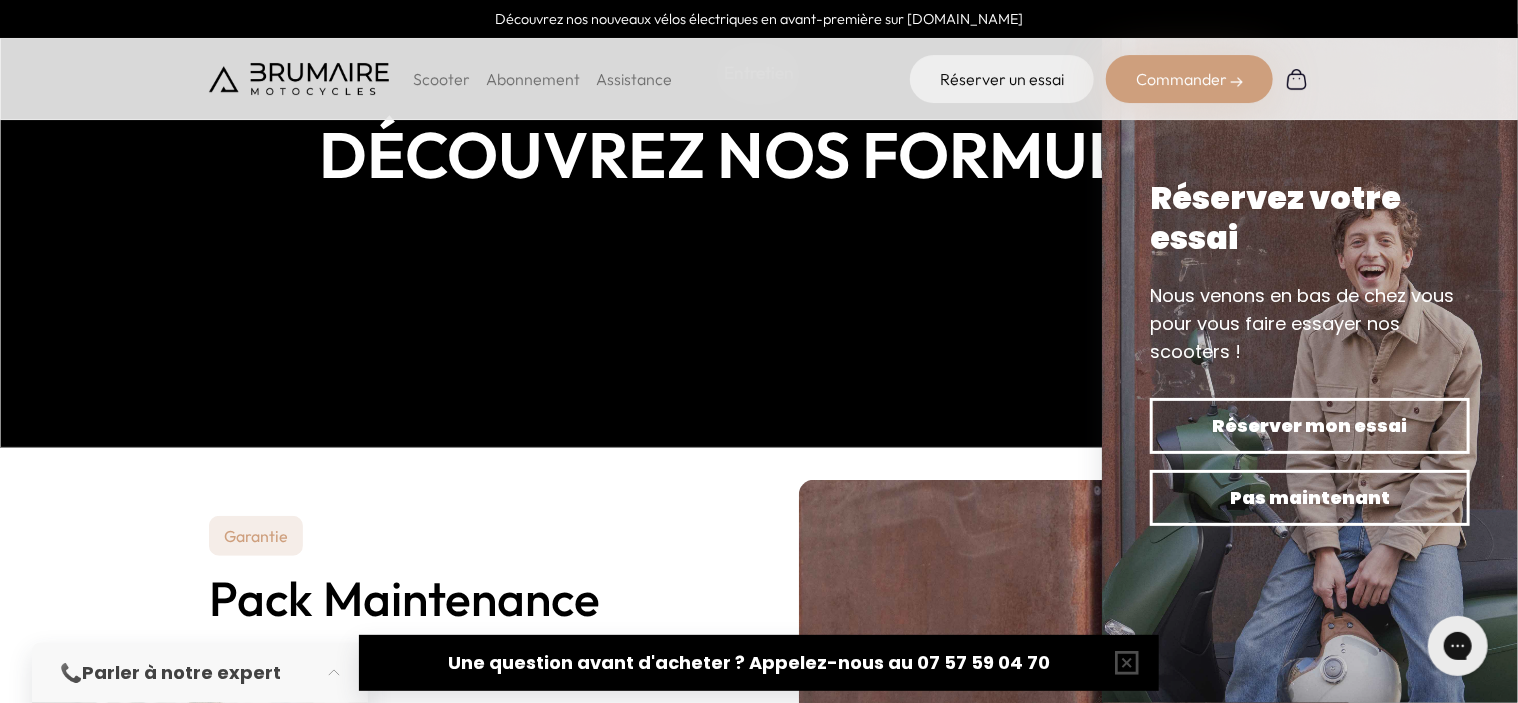 click at bounding box center [299, 79] 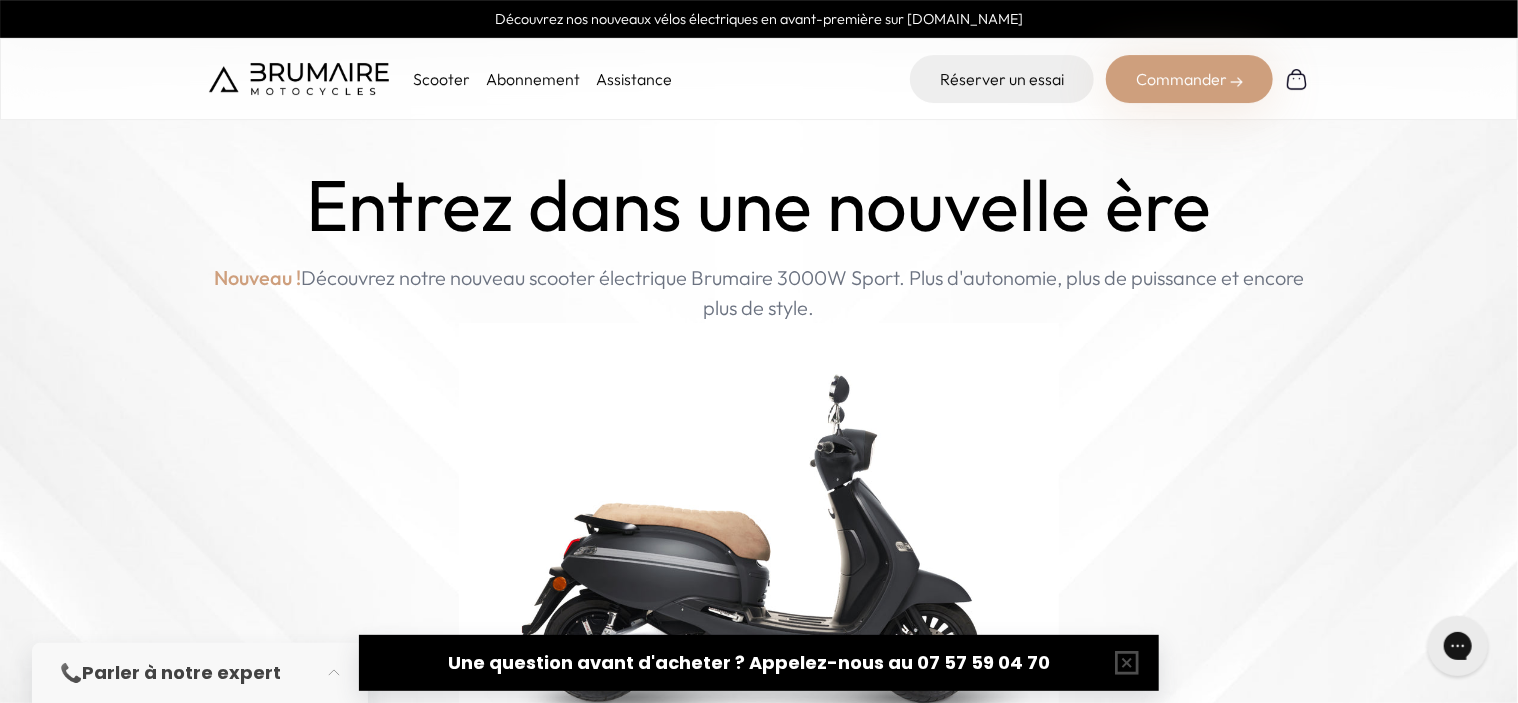 scroll, scrollTop: 0, scrollLeft: 0, axis: both 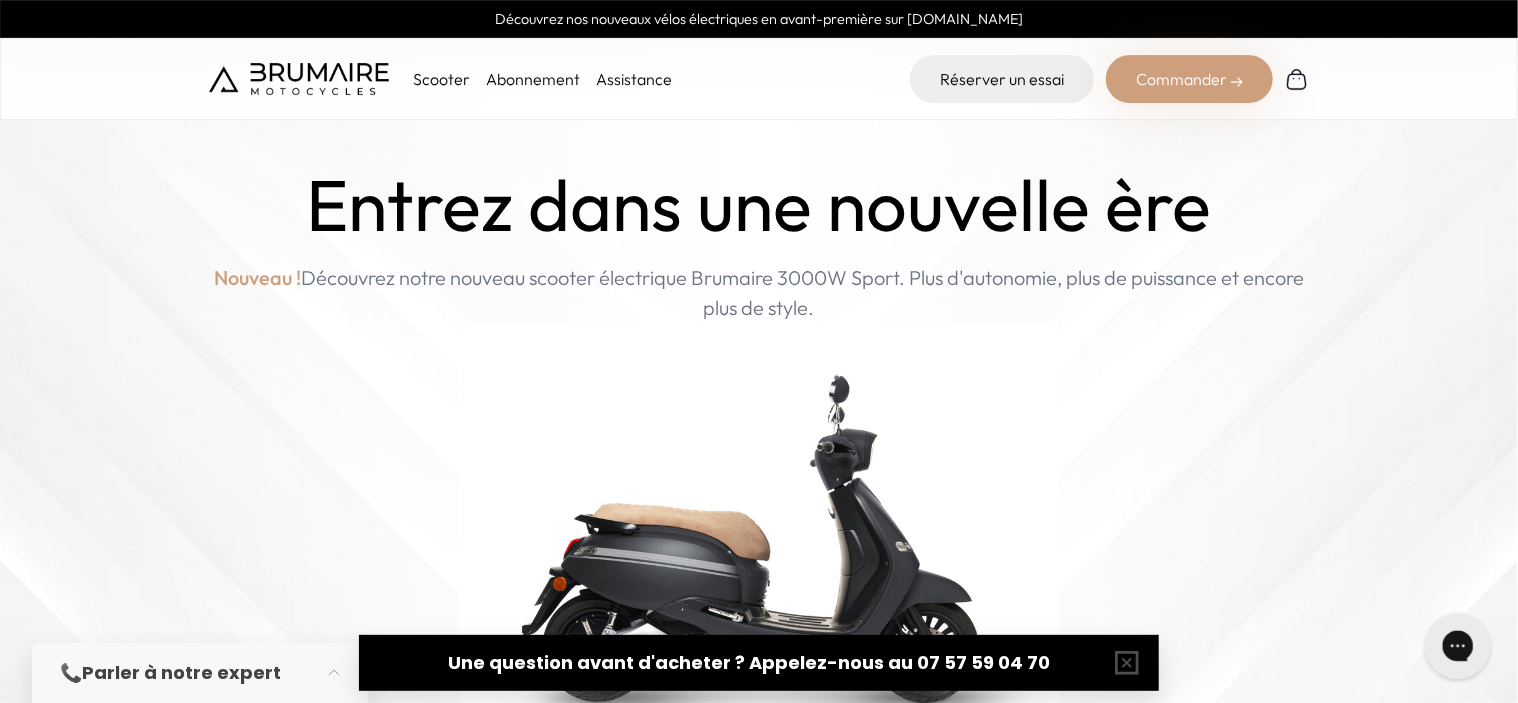 click 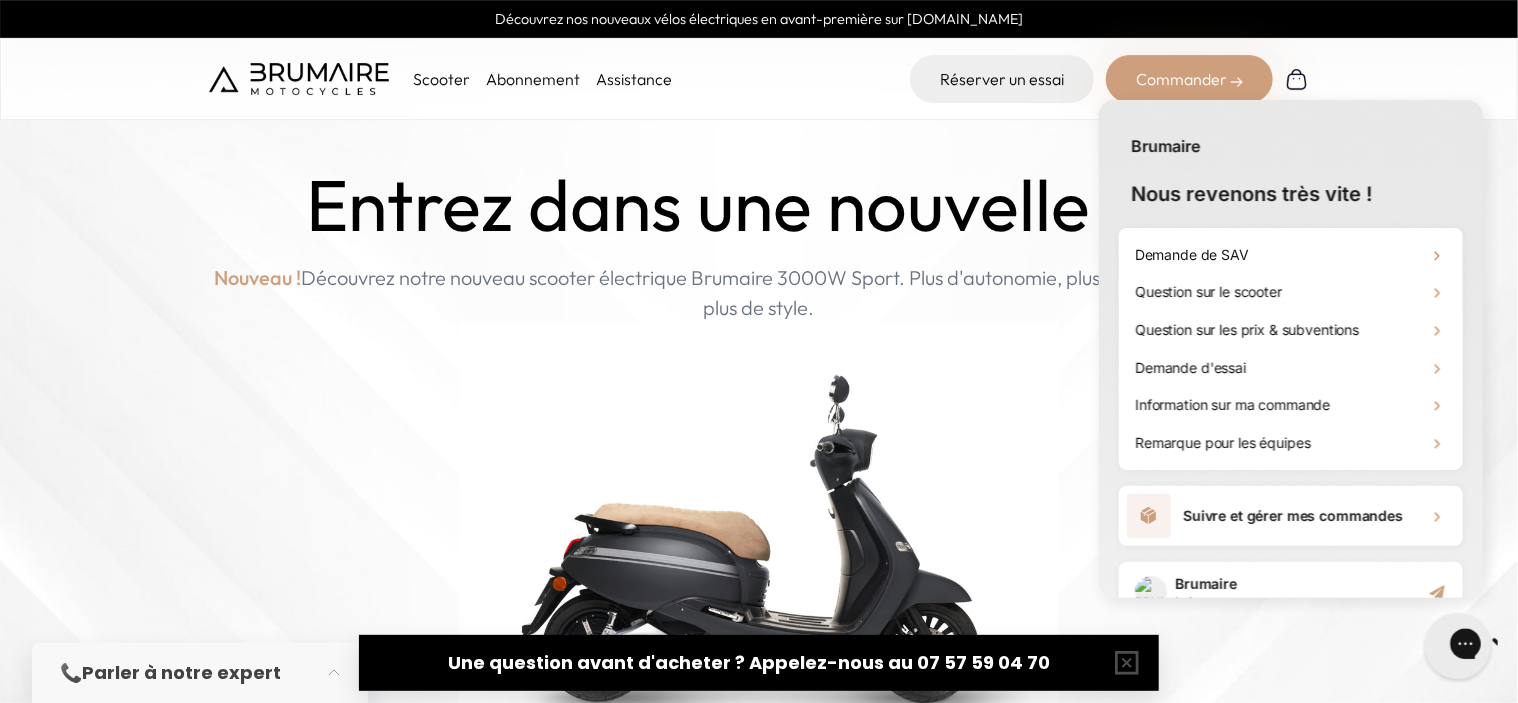 scroll, scrollTop: 0, scrollLeft: 0, axis: both 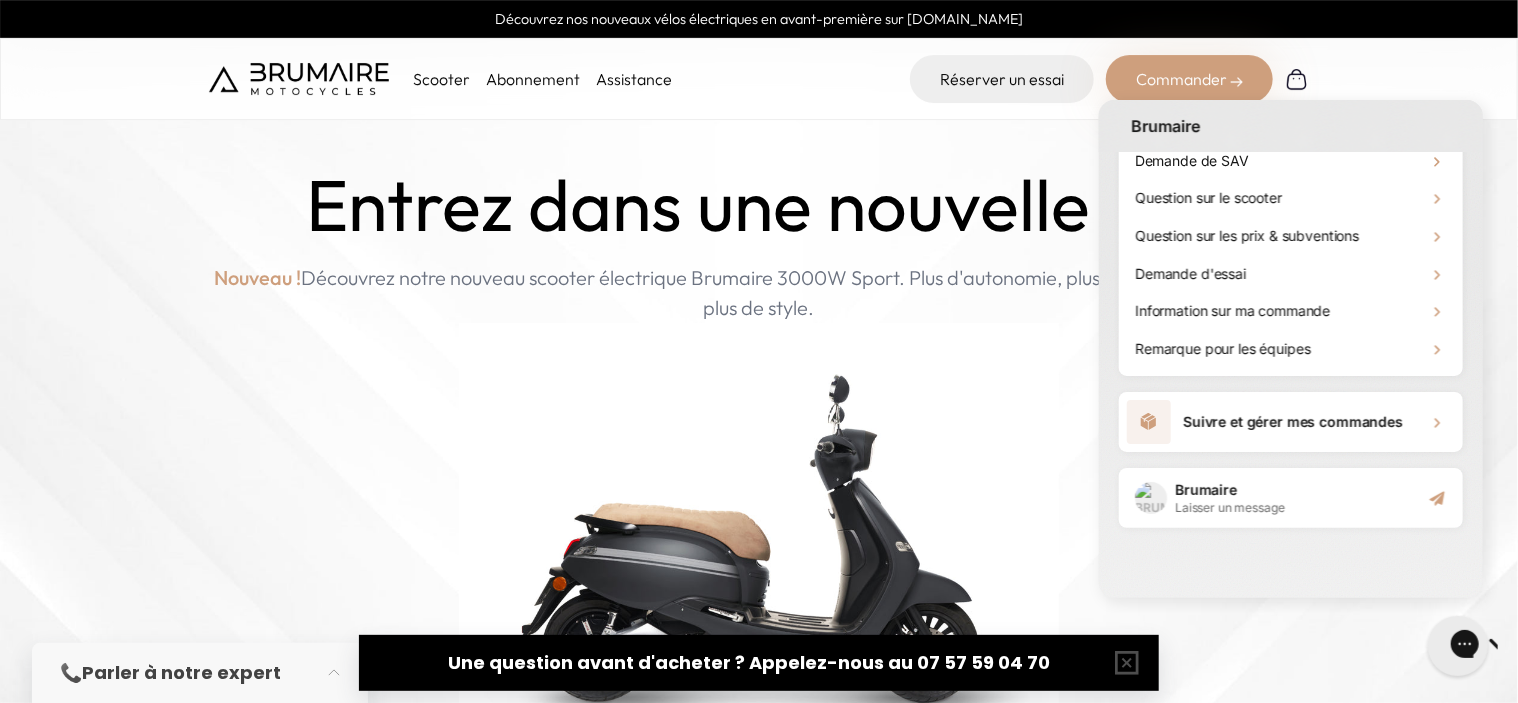 click on "Laisser un message" at bounding box center [1228, 507] 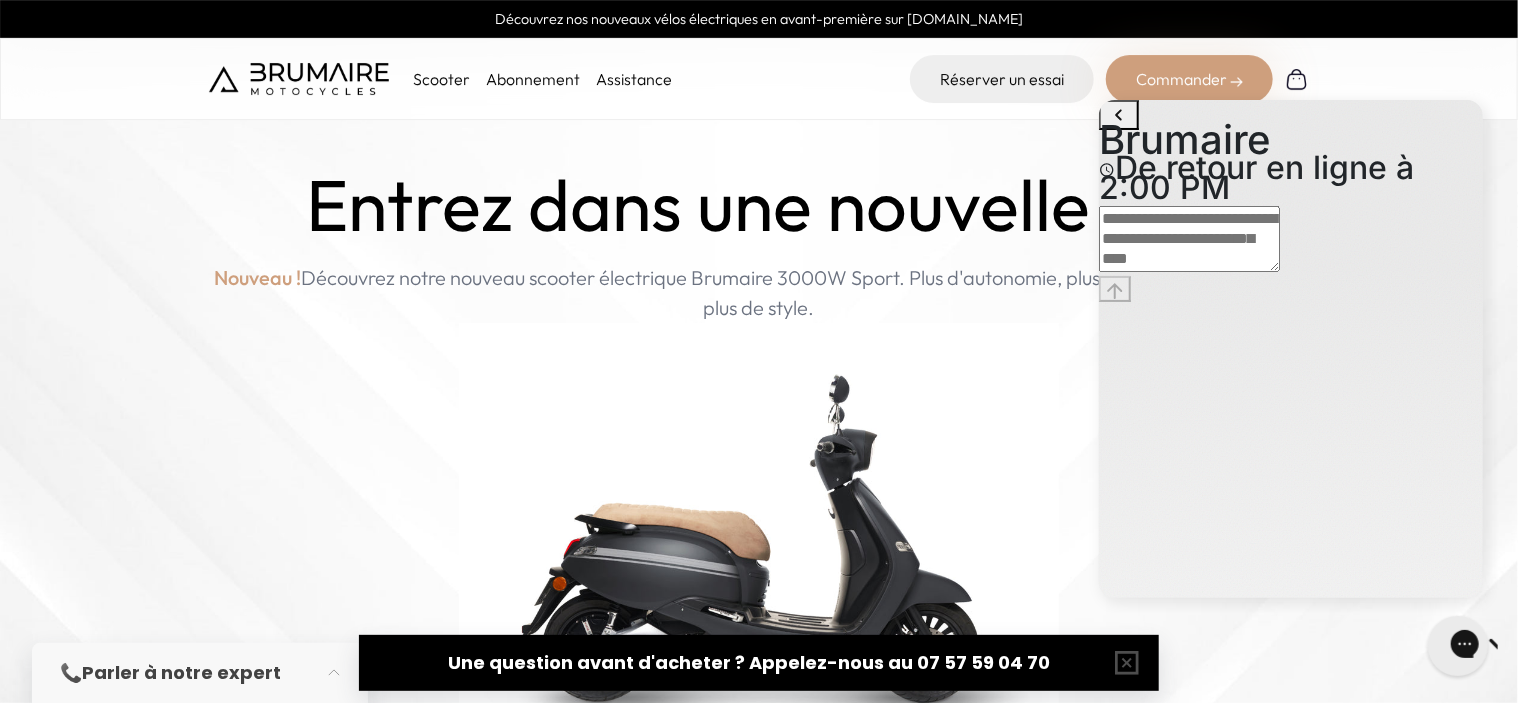 scroll, scrollTop: 0, scrollLeft: 0, axis: both 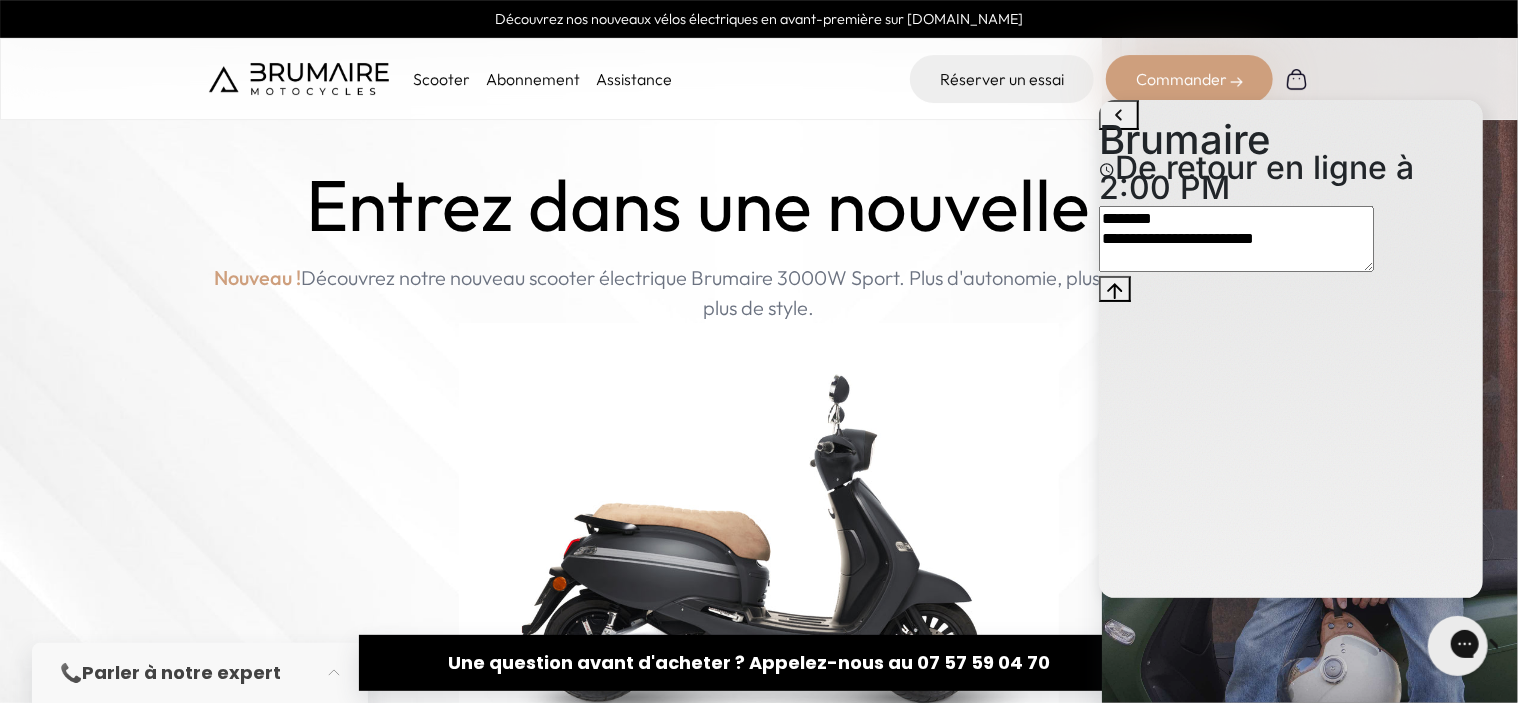 click on "**********" at bounding box center [1235, 238] 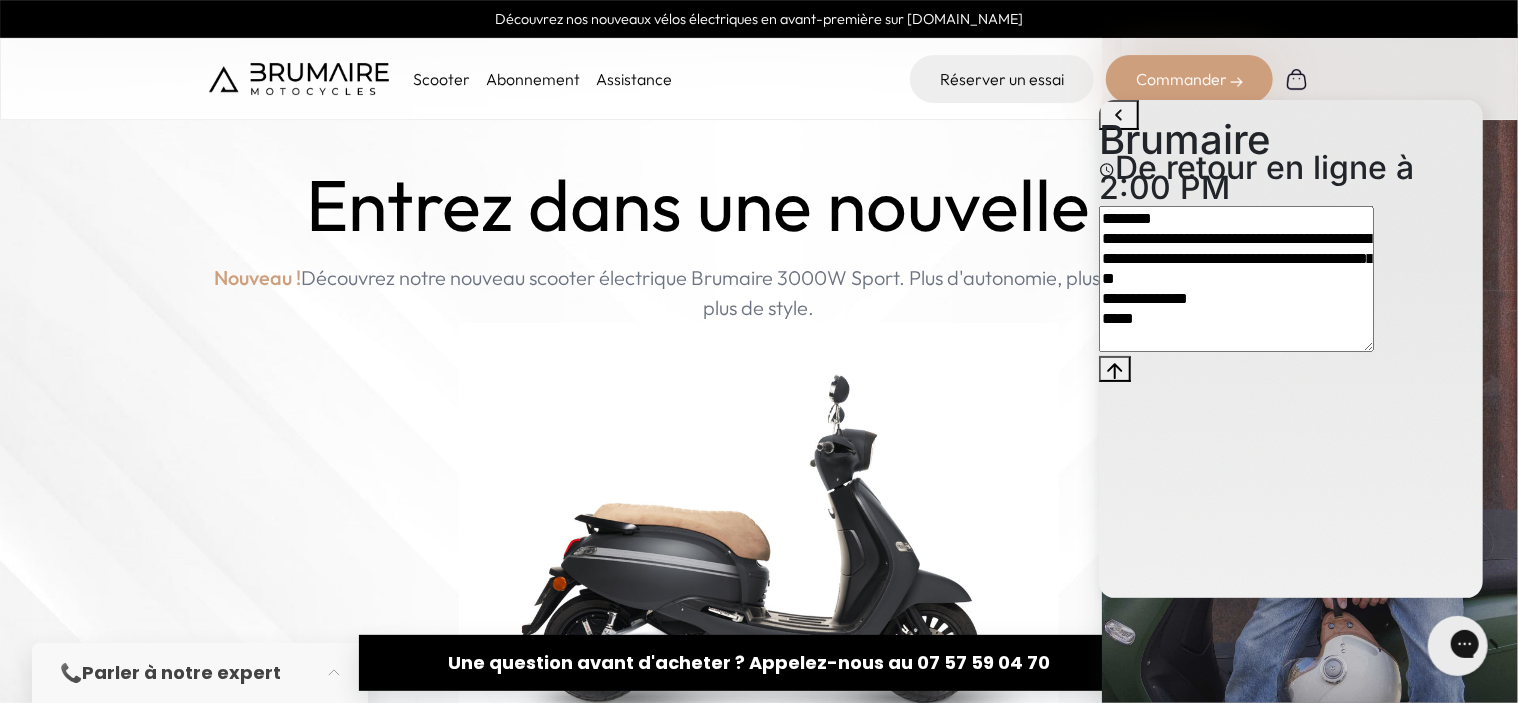 type on "**********" 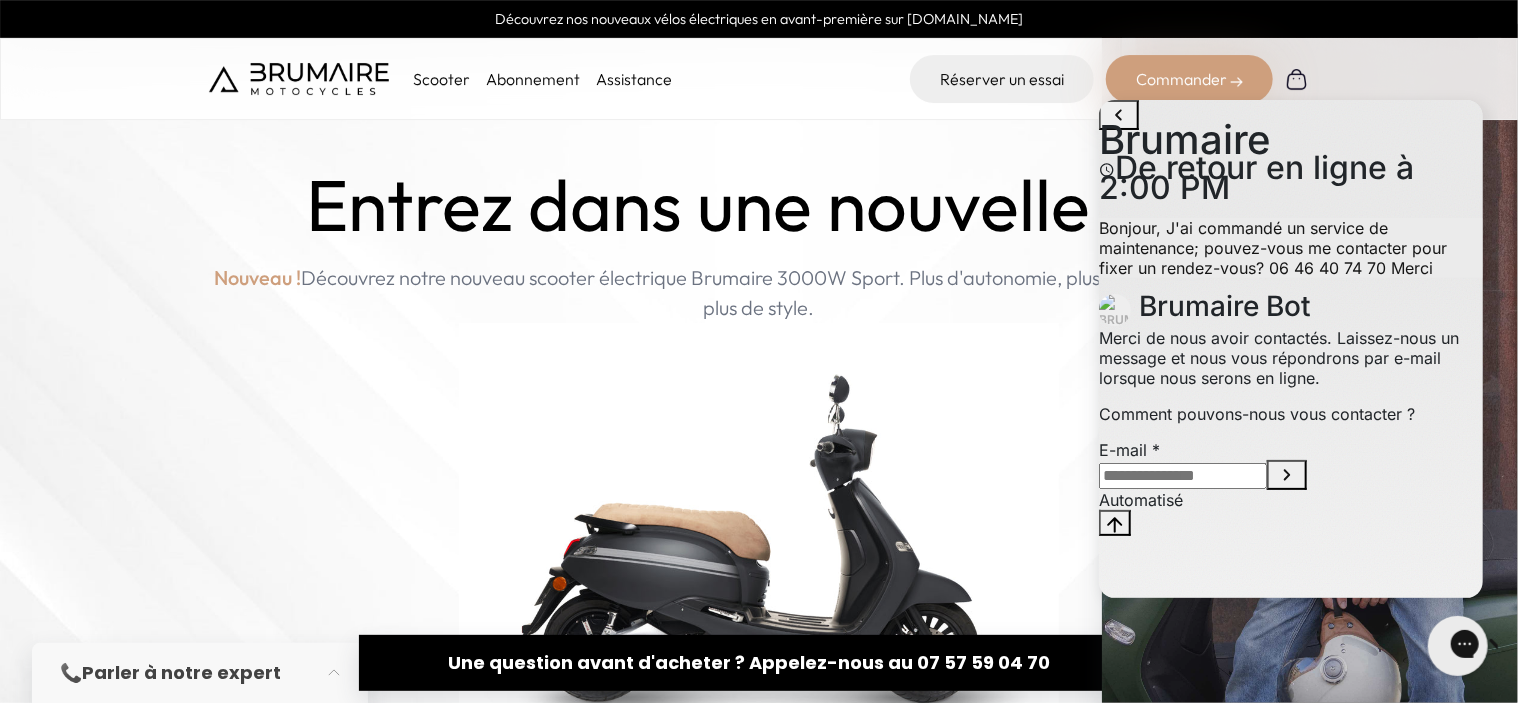 scroll, scrollTop: 98, scrollLeft: 0, axis: vertical 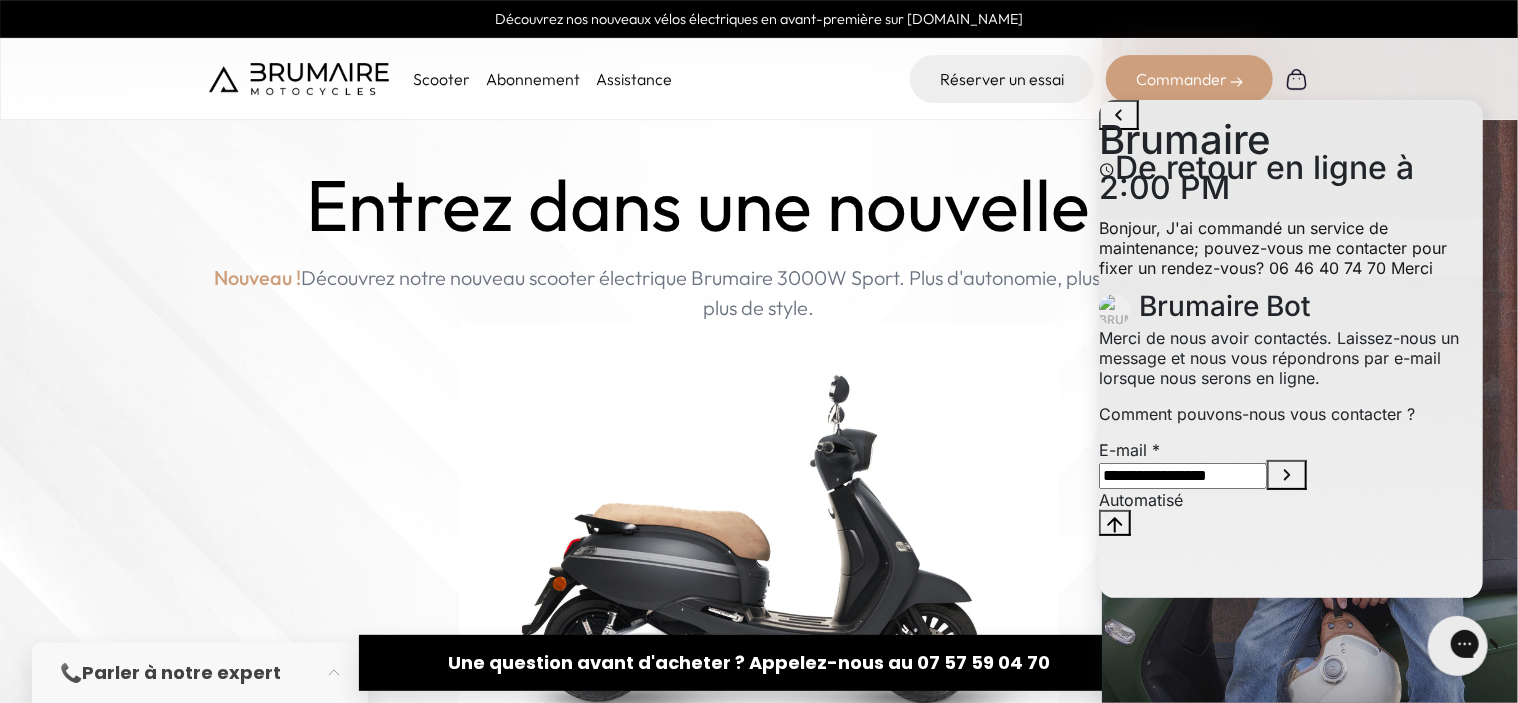 type on "**********" 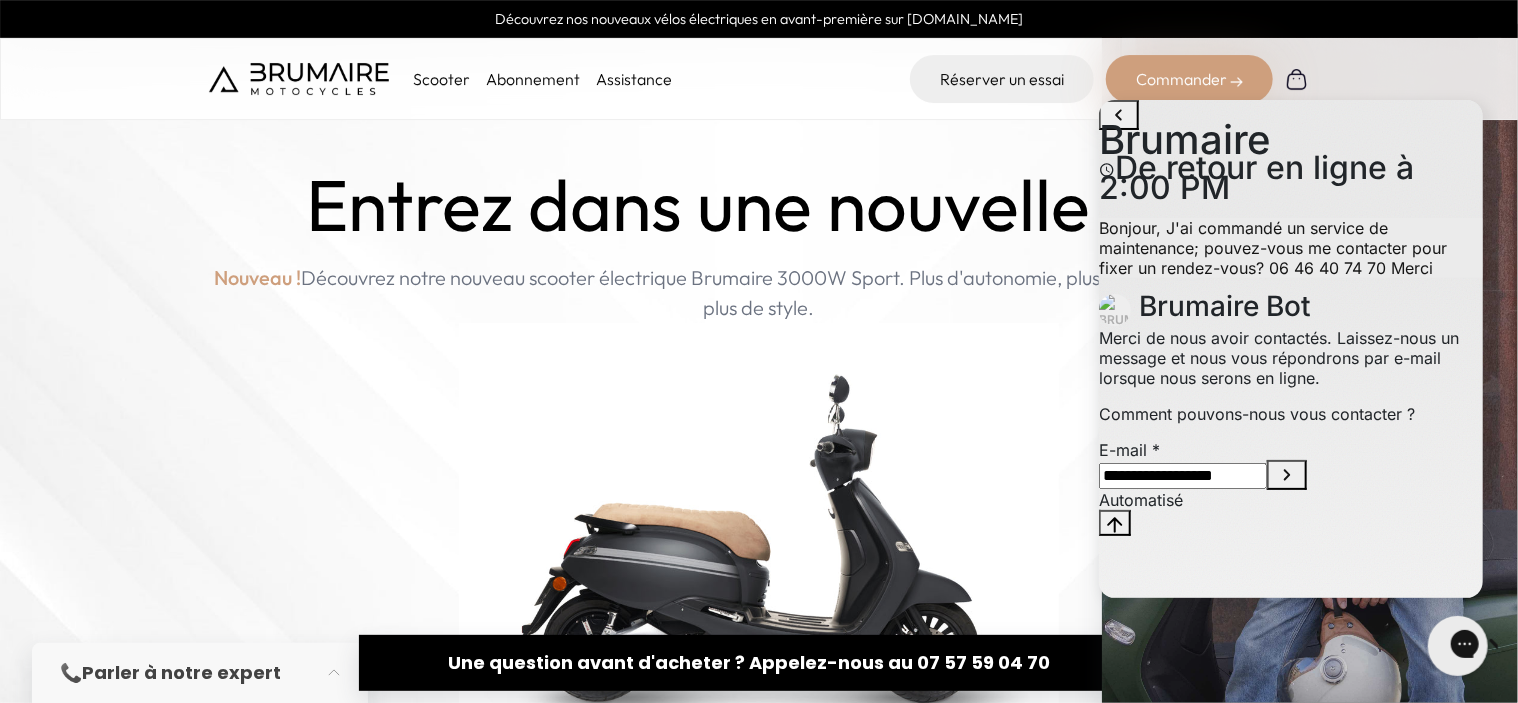 click at bounding box center (1286, 474) 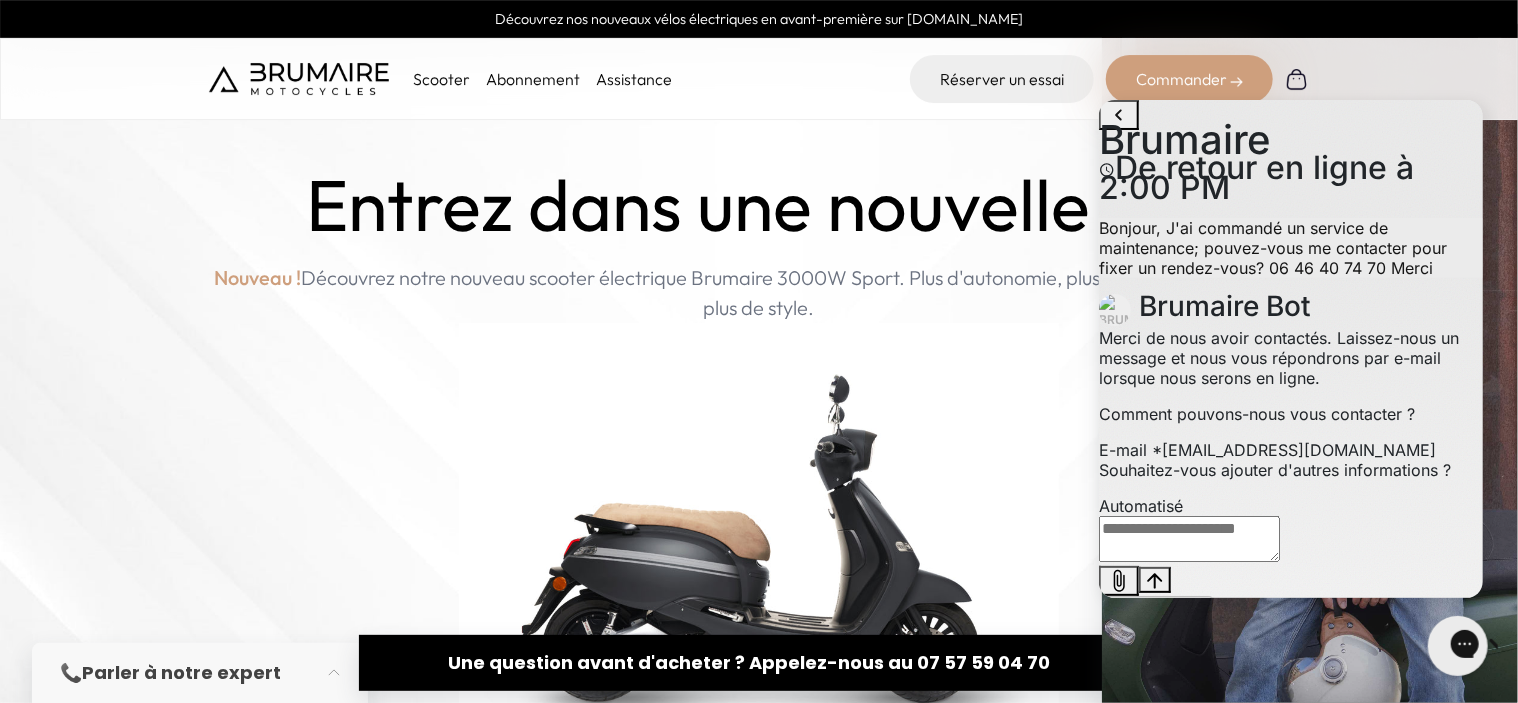 scroll, scrollTop: 240, scrollLeft: 0, axis: vertical 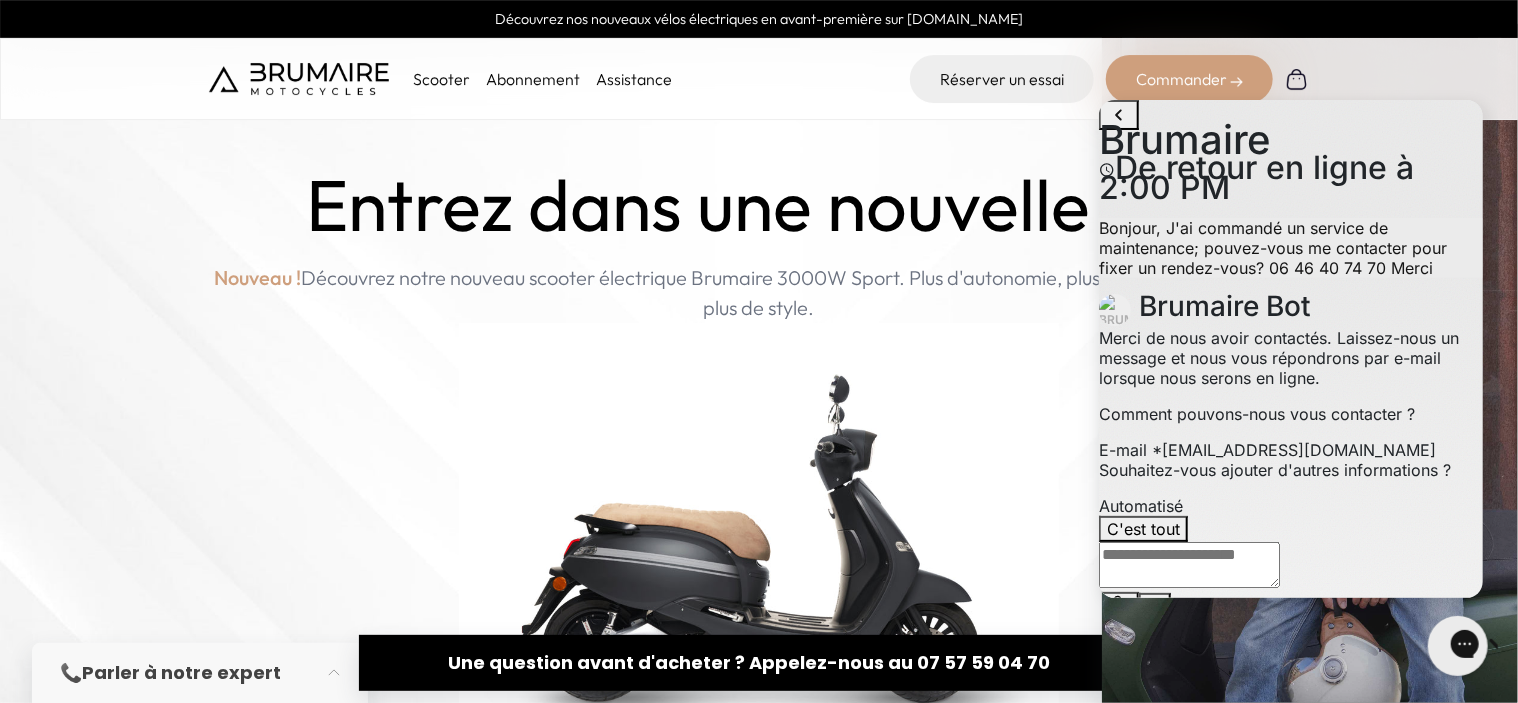 click at bounding box center (1188, 564) 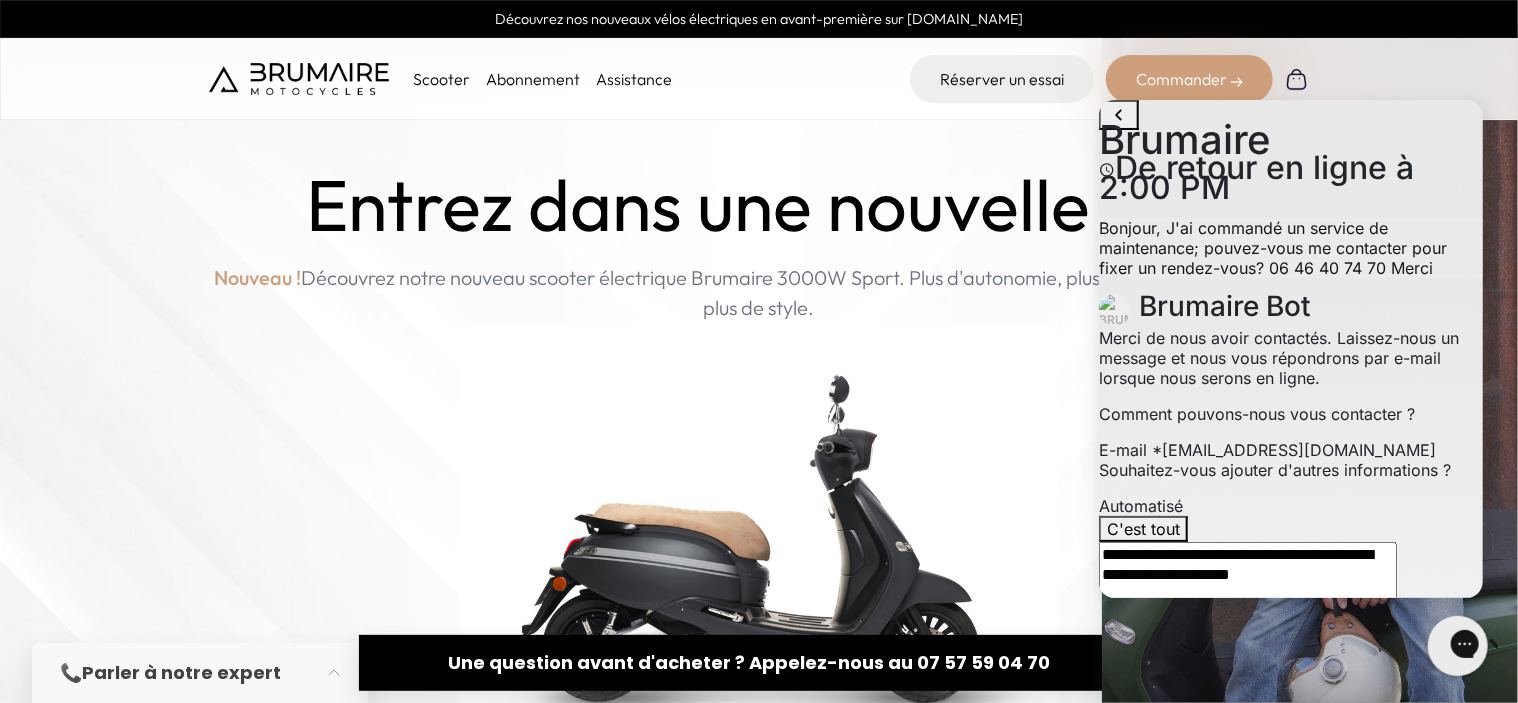 type on "**********" 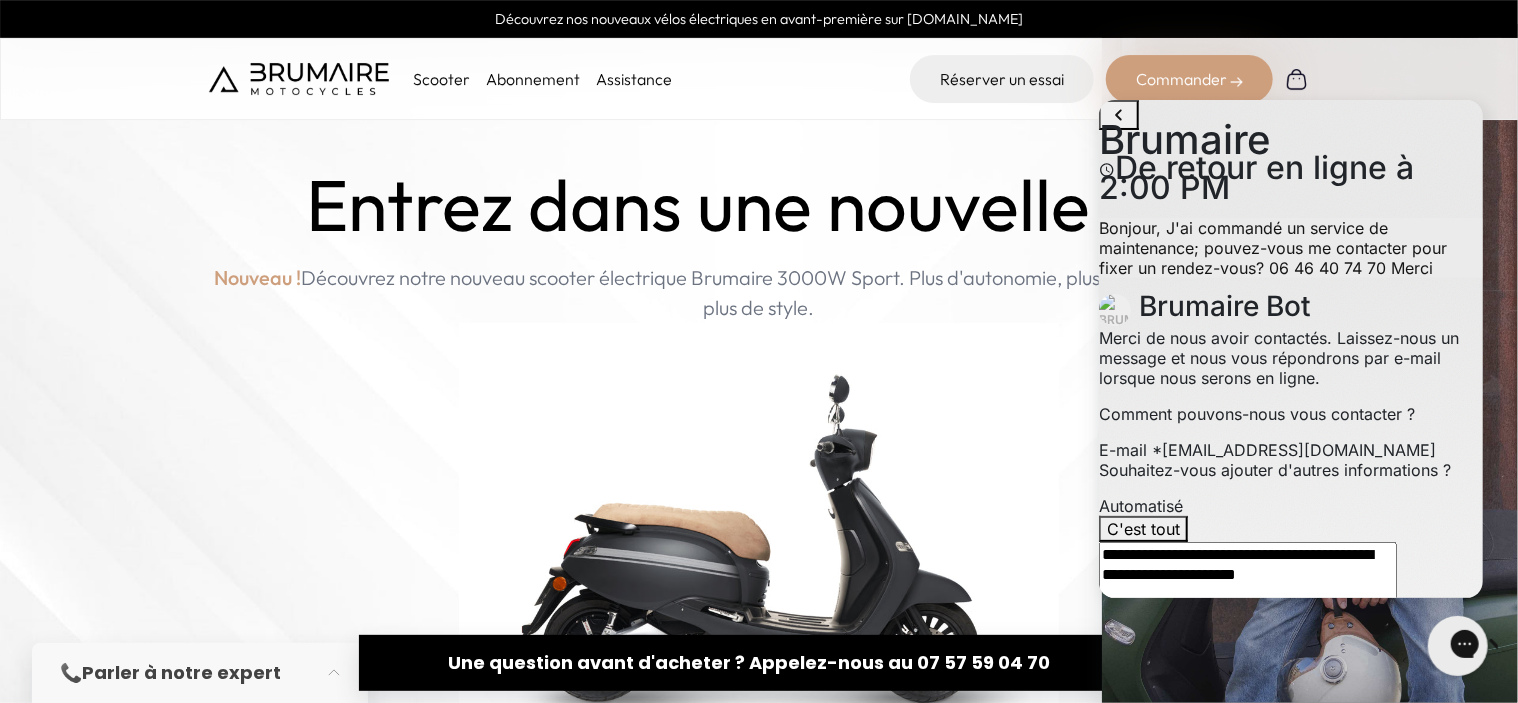 type 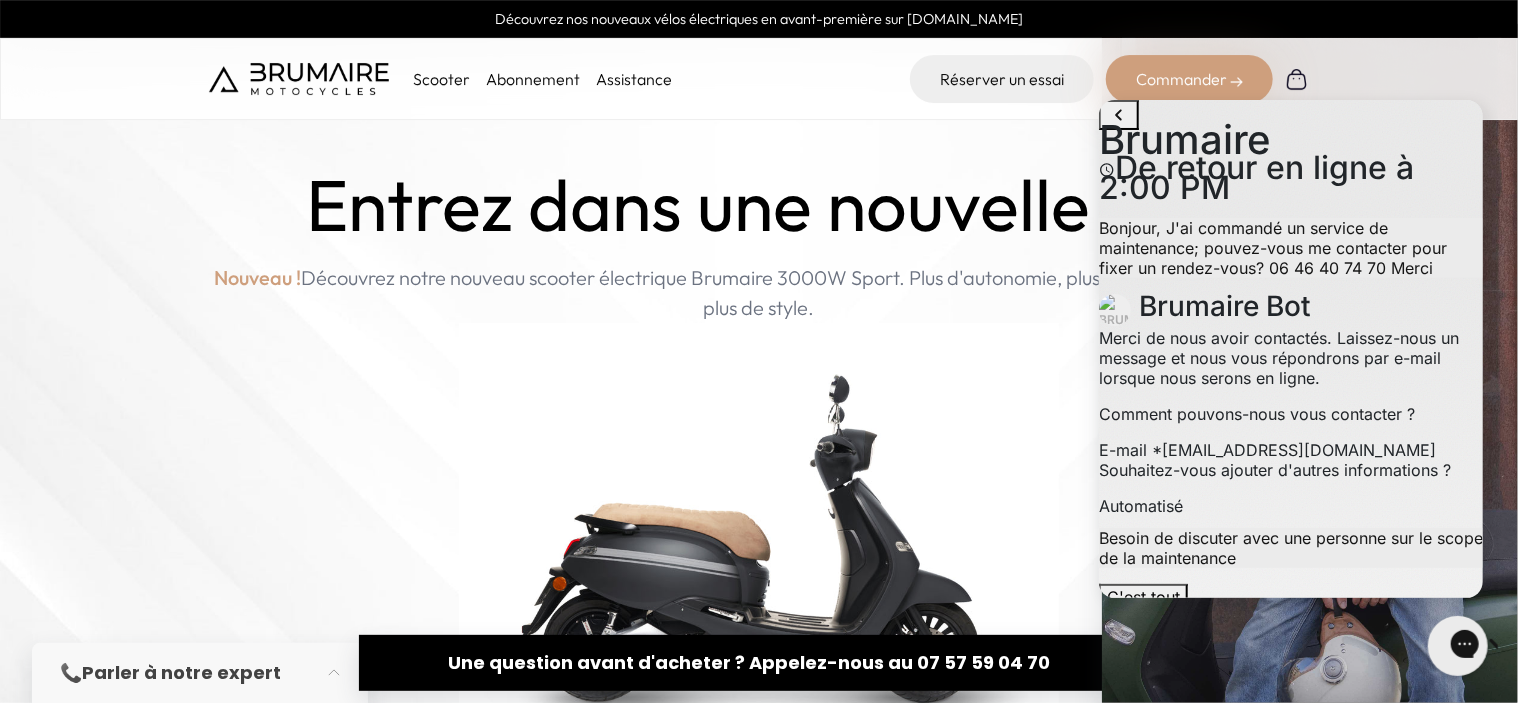 scroll, scrollTop: 396, scrollLeft: 0, axis: vertical 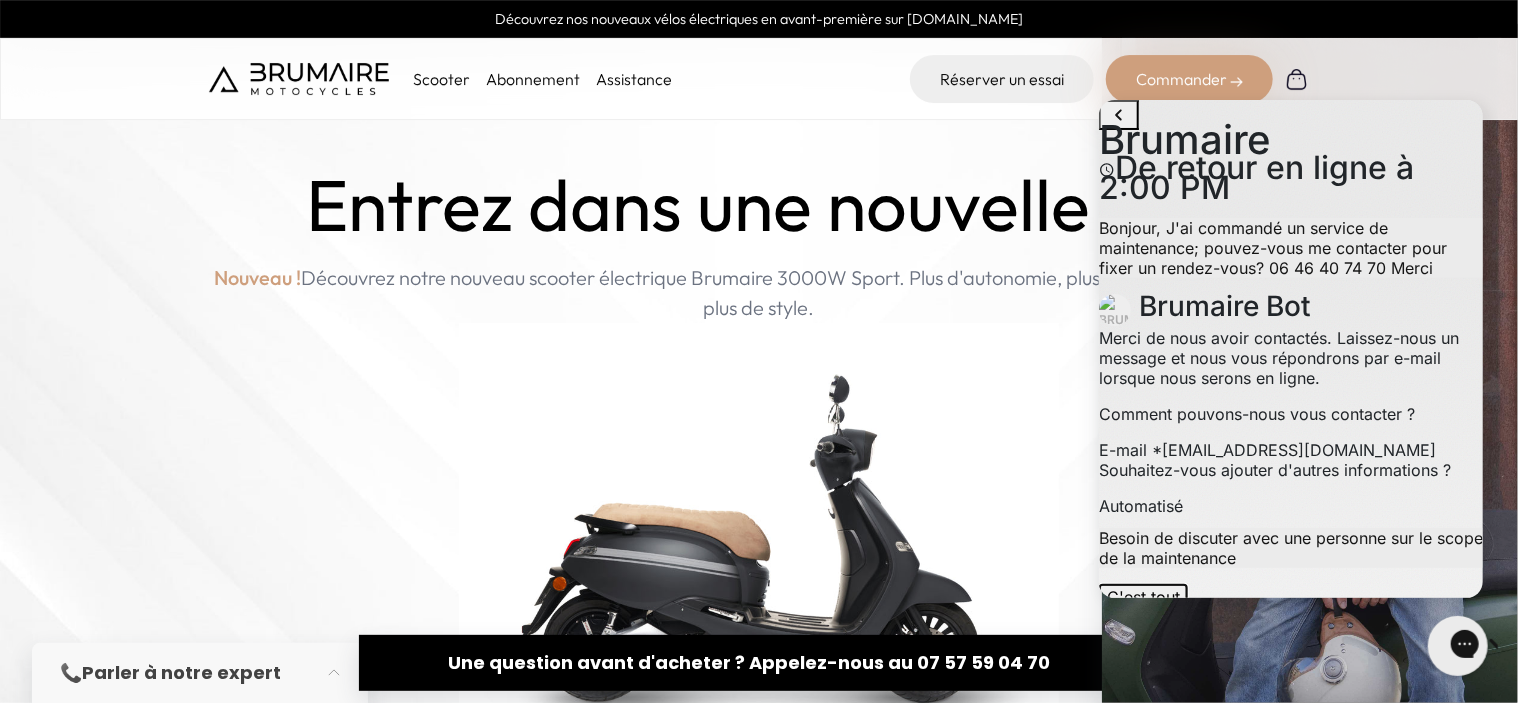 click on "C'est tout" at bounding box center (1142, 596) 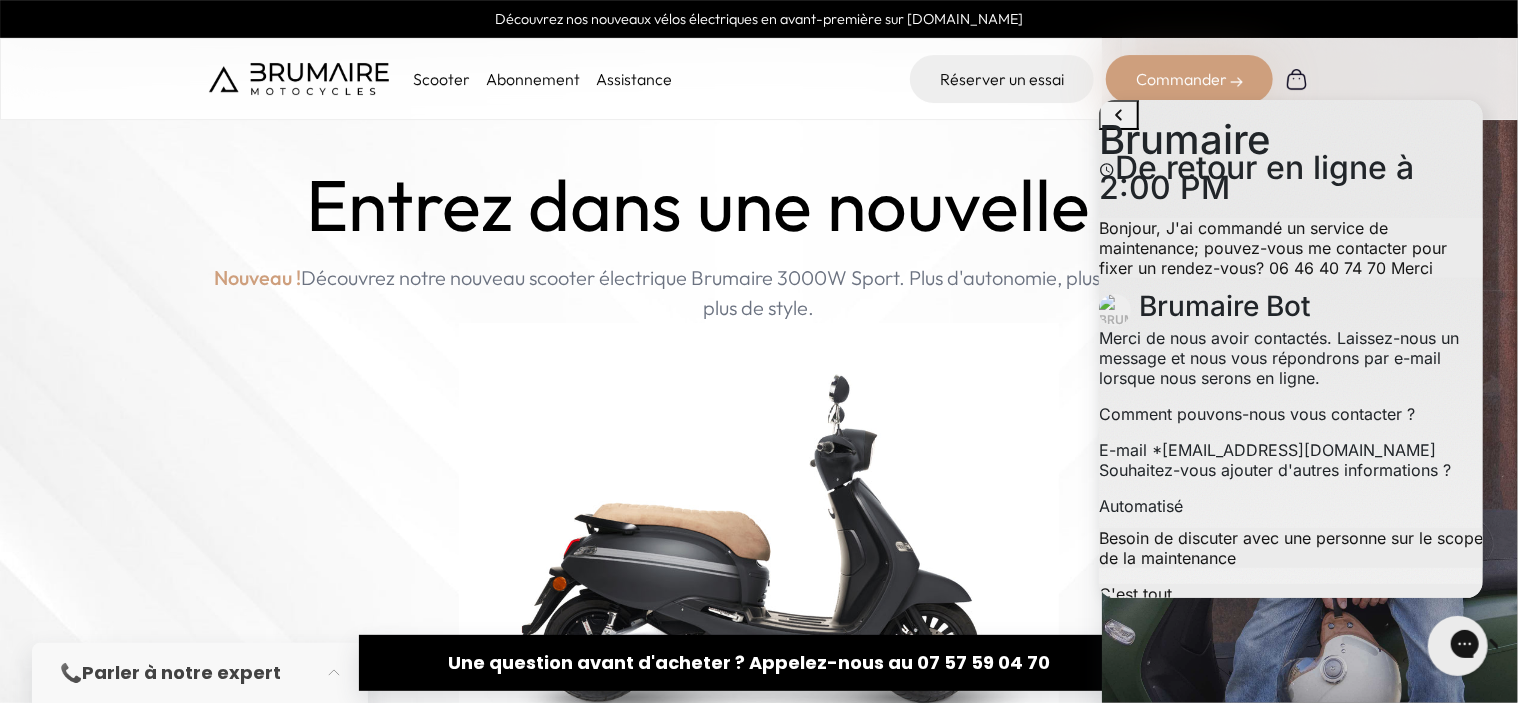 scroll, scrollTop: 488, scrollLeft: 0, axis: vertical 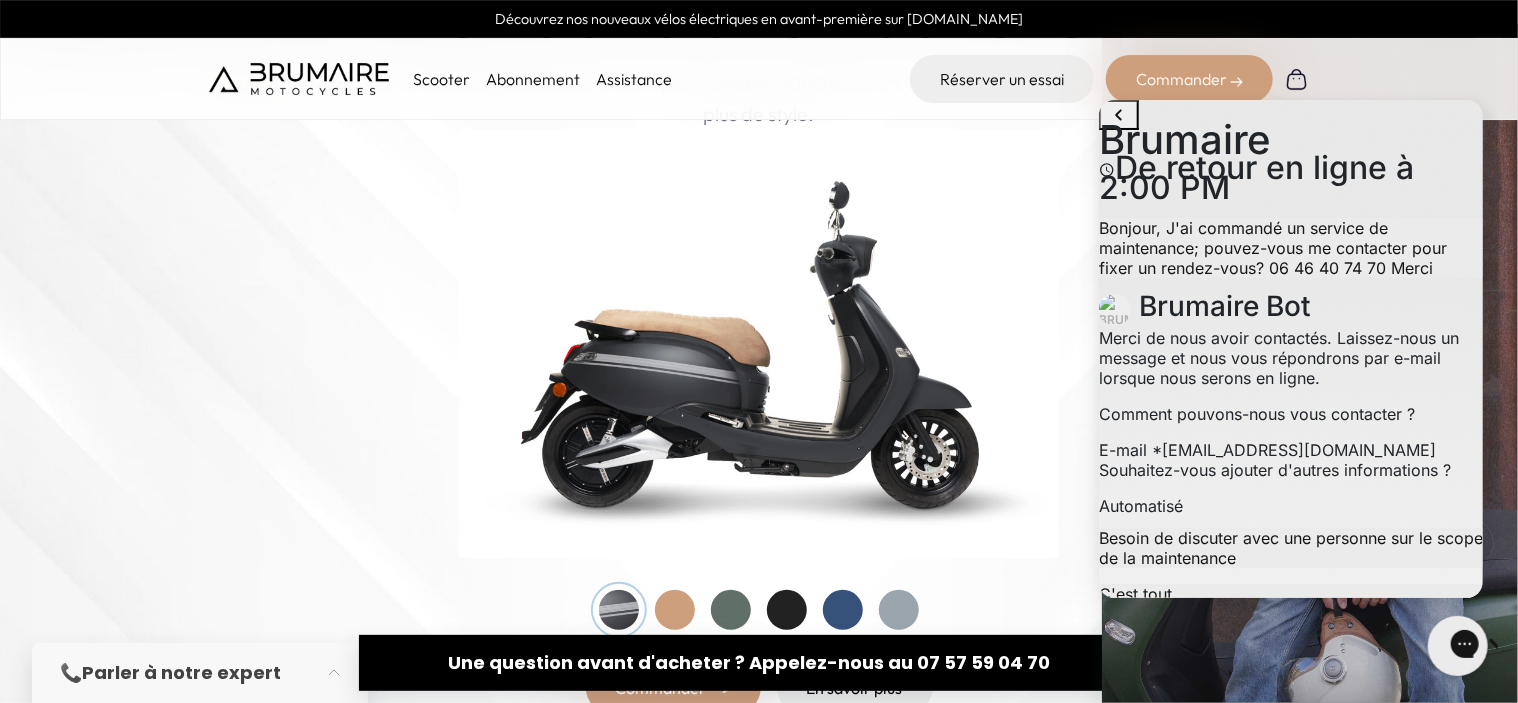 click at bounding box center (759, 343) 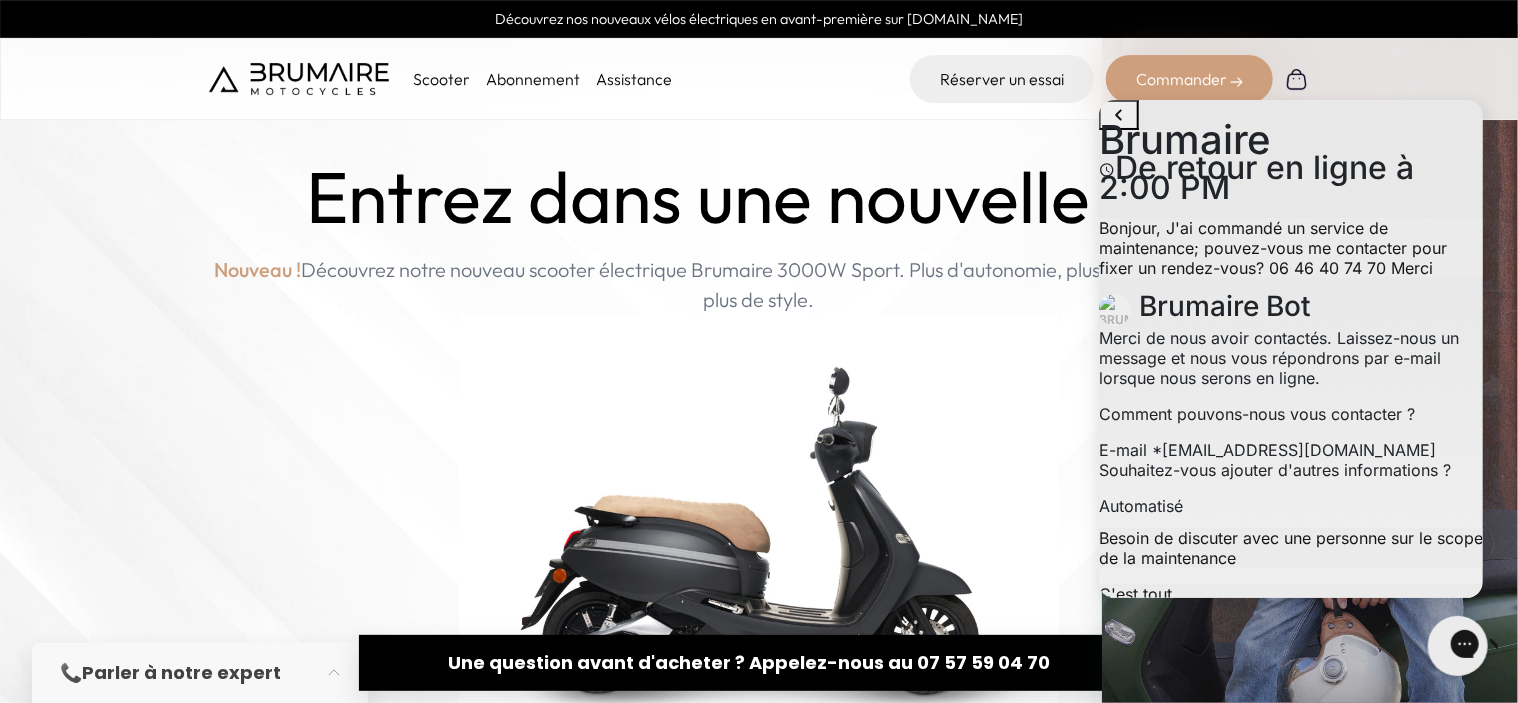 scroll, scrollTop: 0, scrollLeft: 0, axis: both 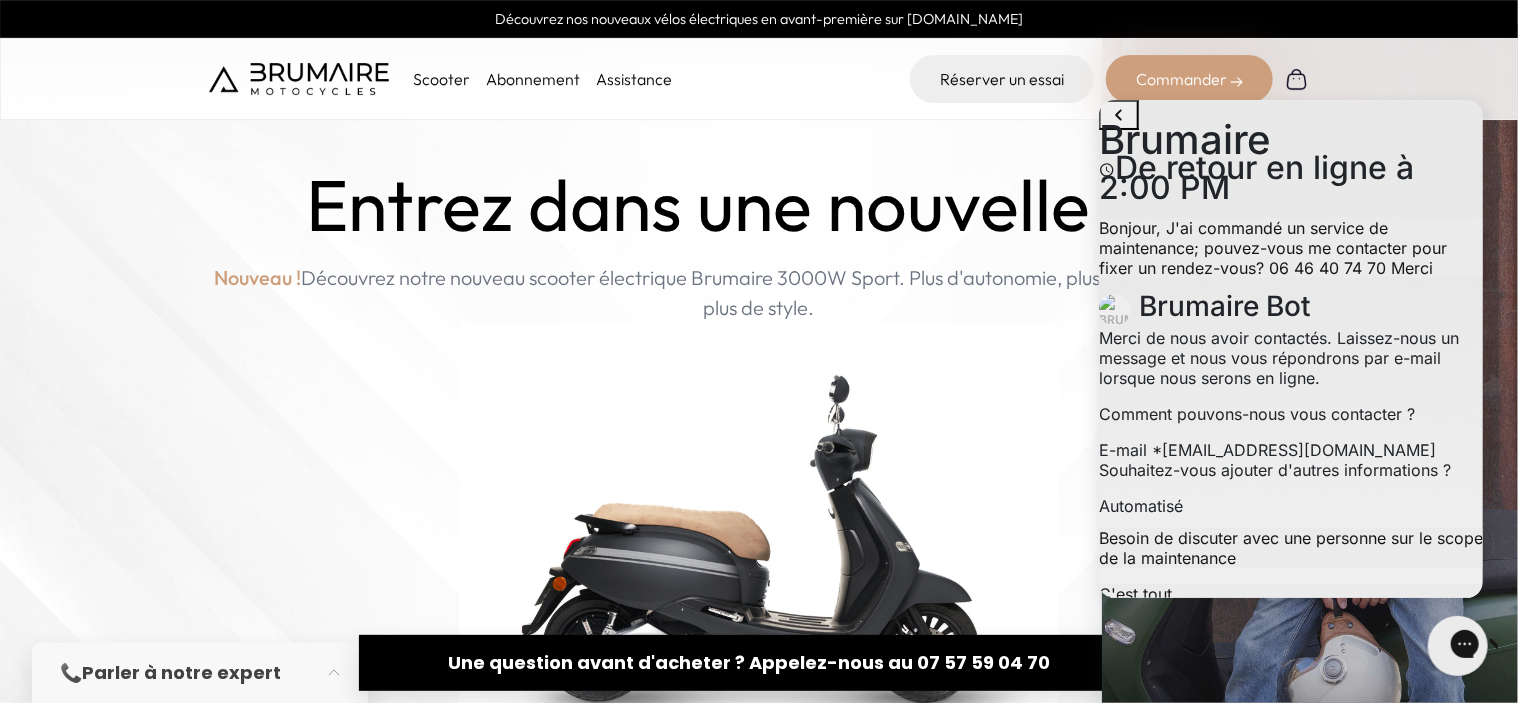 click at bounding box center (759, 482) 